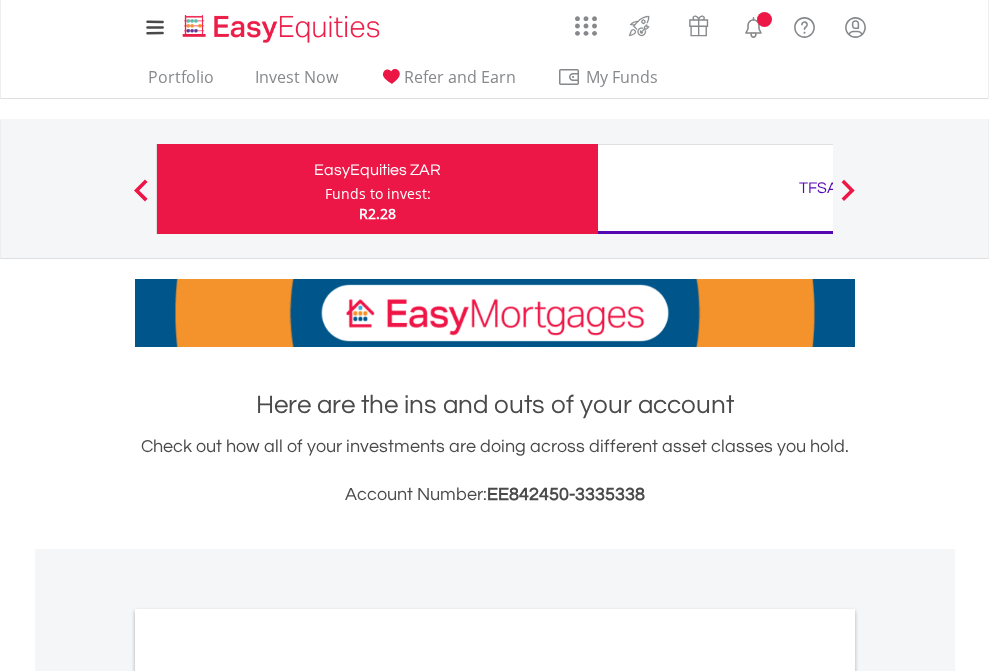 scroll, scrollTop: 0, scrollLeft: 0, axis: both 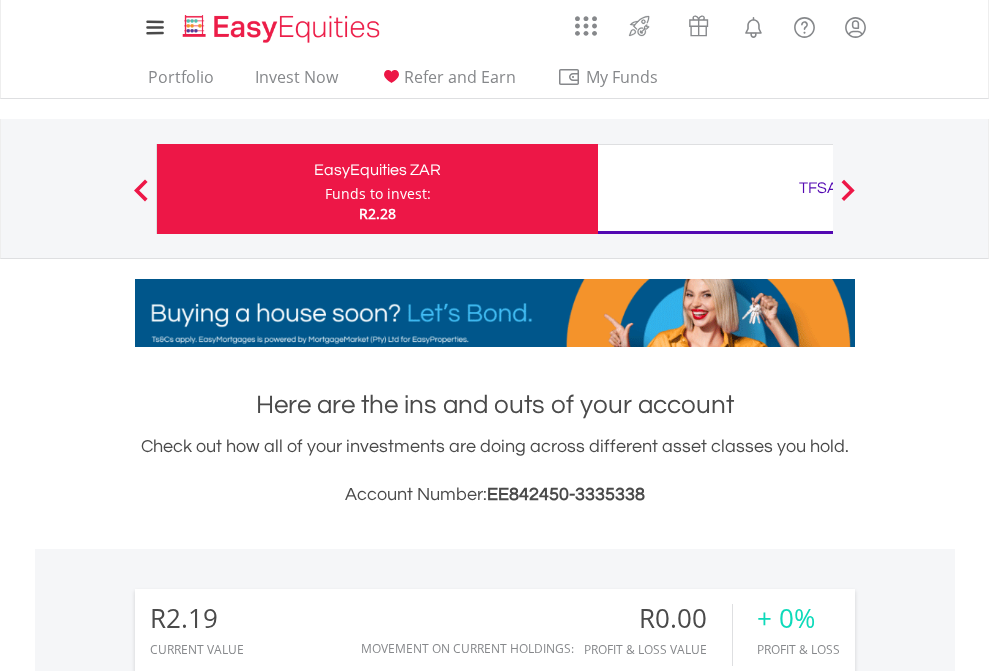 click on "Funds to invest:" at bounding box center [378, 194] 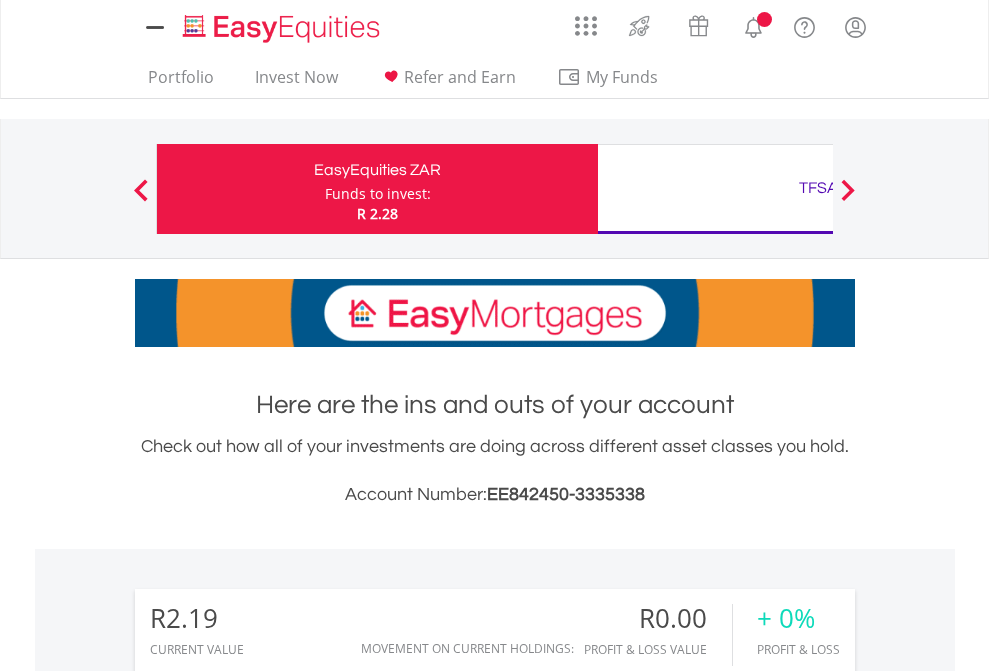 scroll, scrollTop: 0, scrollLeft: 0, axis: both 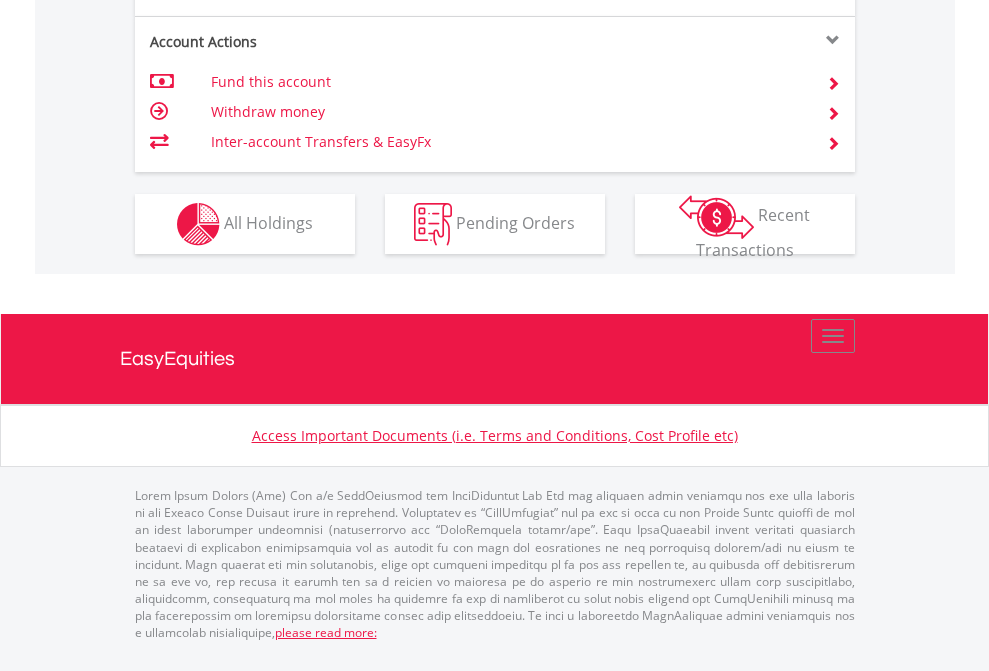 click on "Investment types" at bounding box center (706, -337) 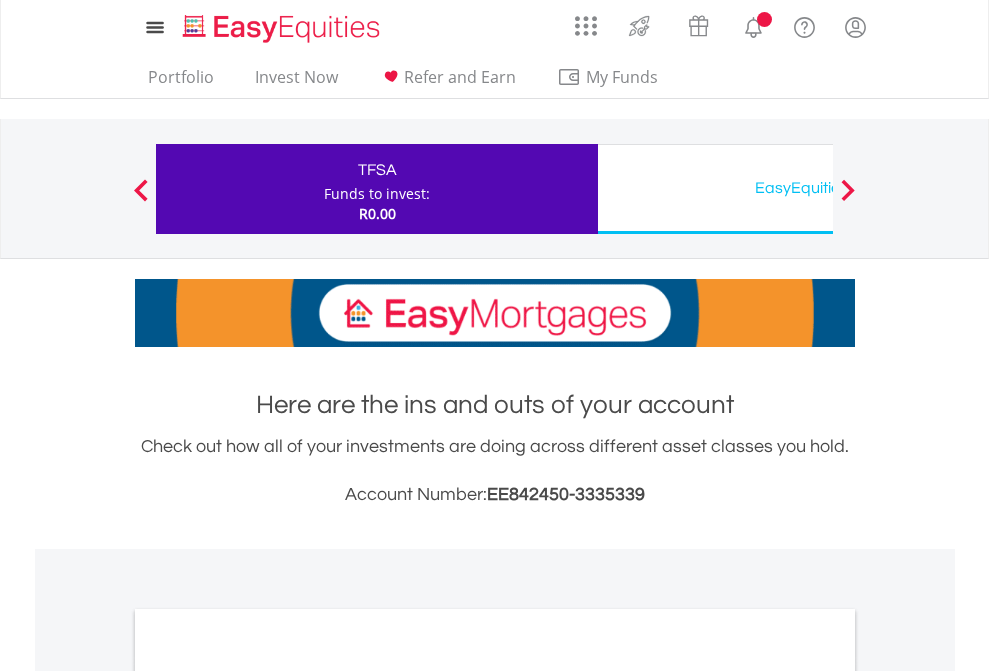 scroll, scrollTop: 0, scrollLeft: 0, axis: both 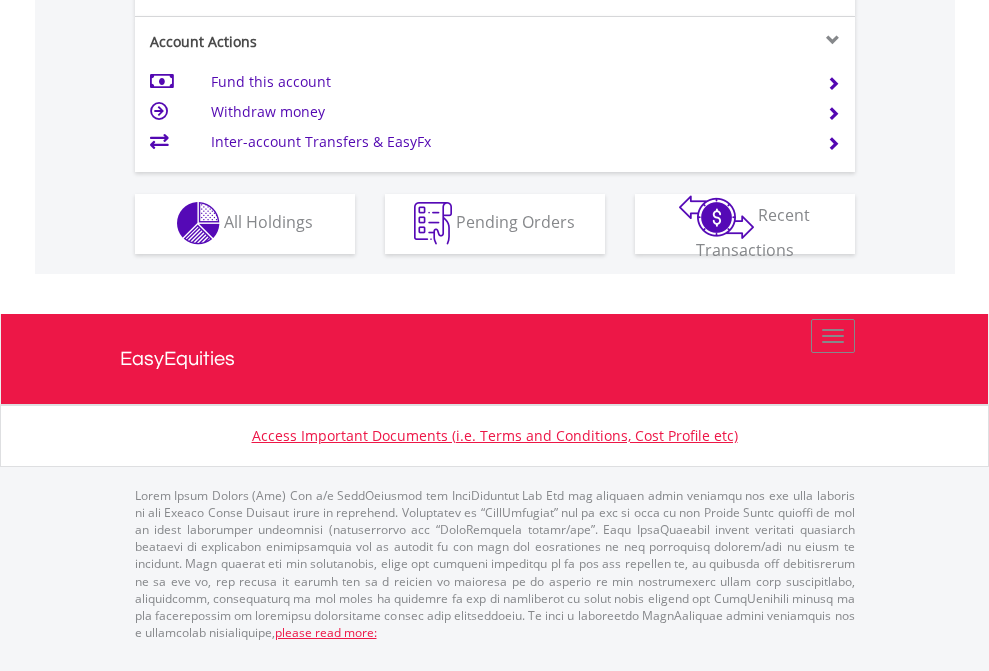 click on "Investment types" at bounding box center (706, -353) 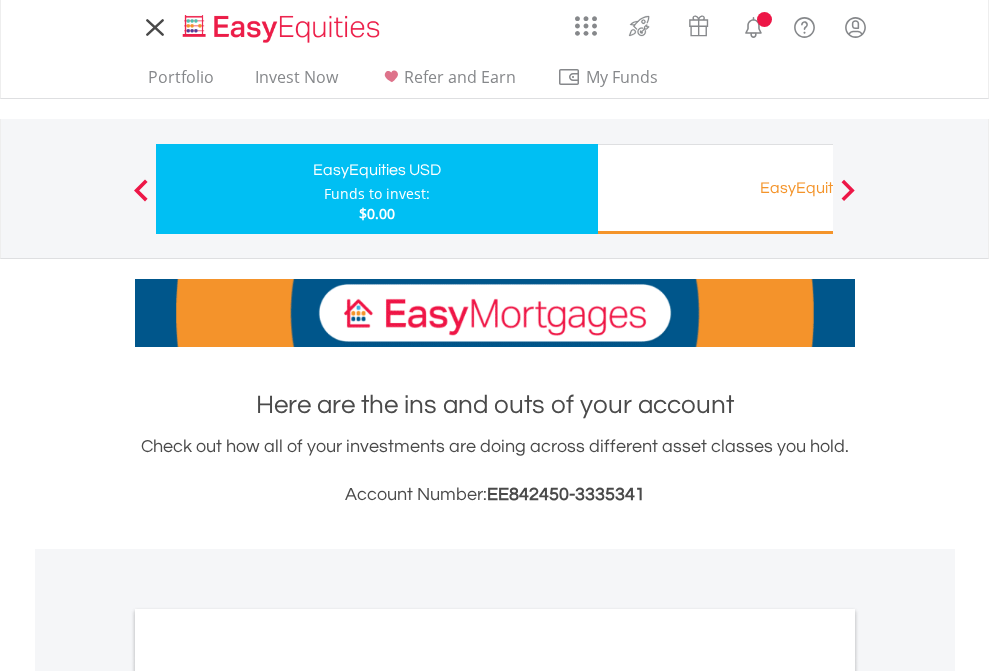 scroll, scrollTop: 0, scrollLeft: 0, axis: both 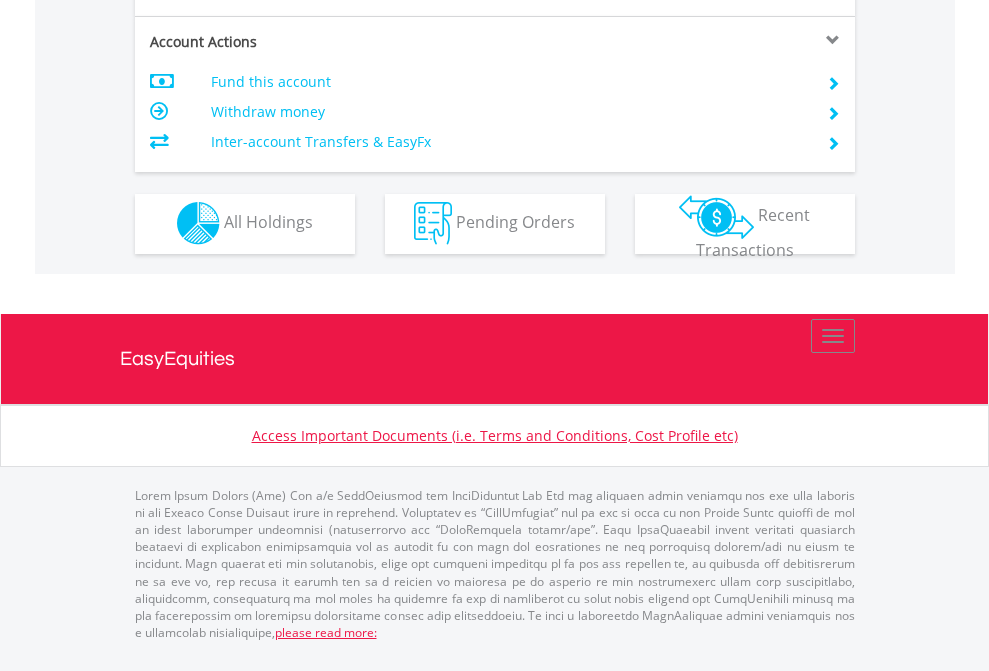 click on "Investment types" at bounding box center (706, -353) 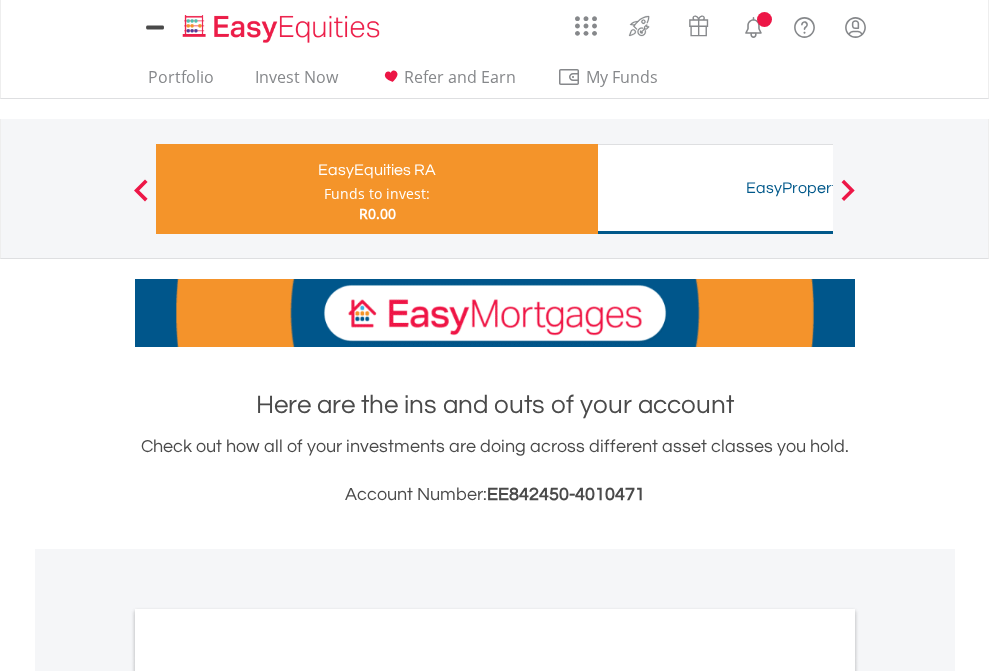 scroll, scrollTop: 0, scrollLeft: 0, axis: both 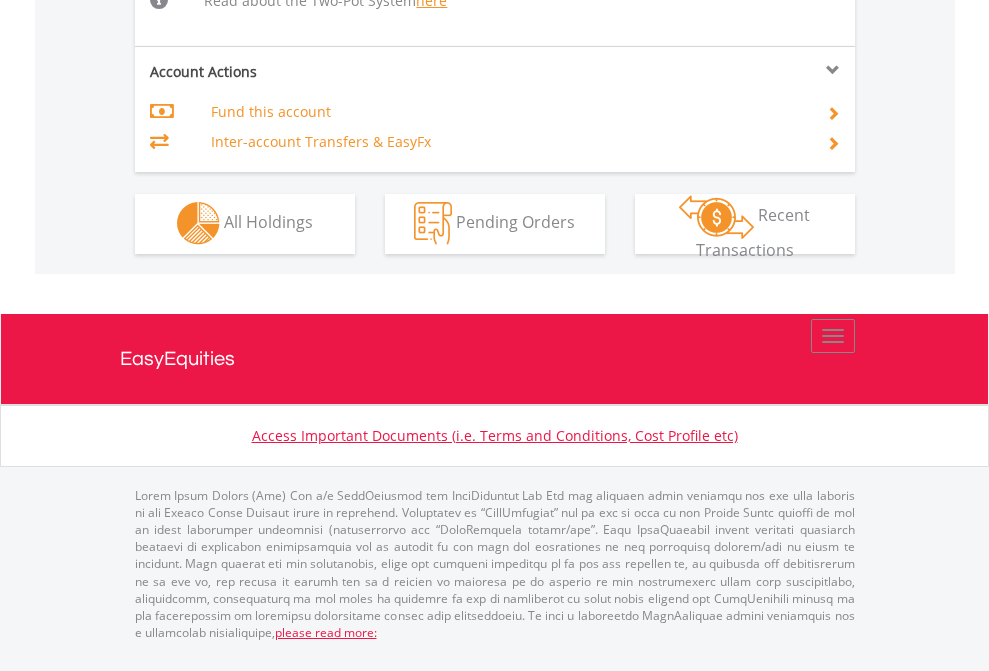 click on "Investment types" at bounding box center [706, -534] 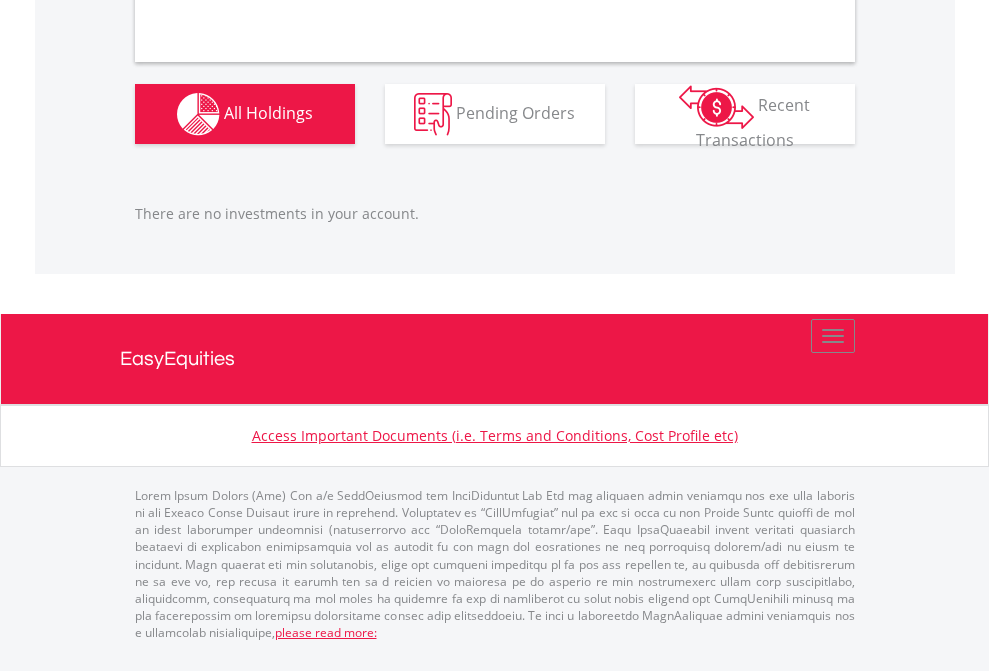 scroll, scrollTop: 1987, scrollLeft: 0, axis: vertical 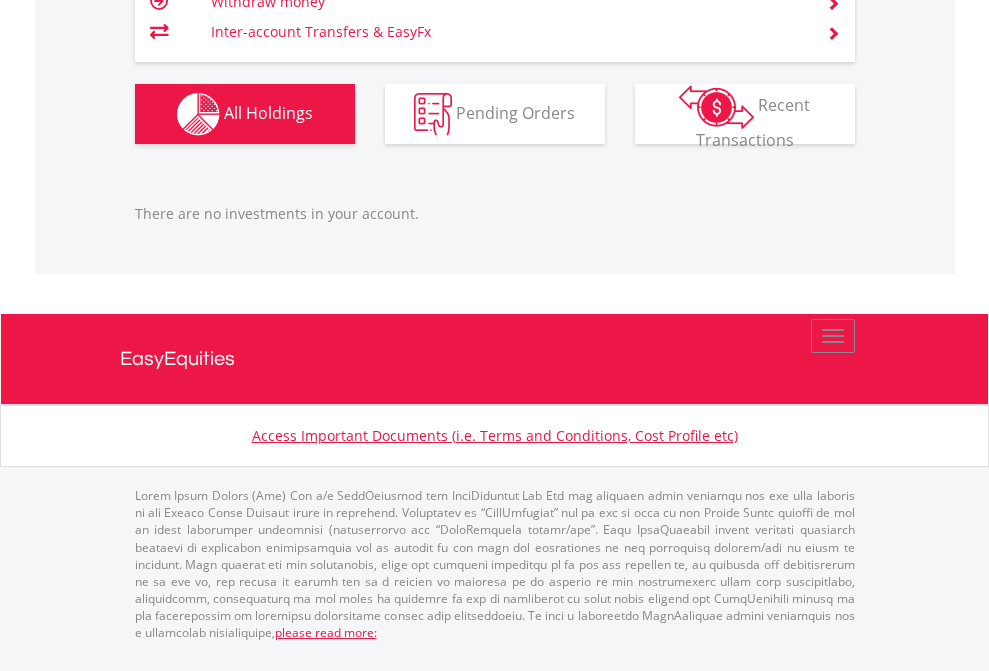 click on "TFSA" at bounding box center [818, -1166] 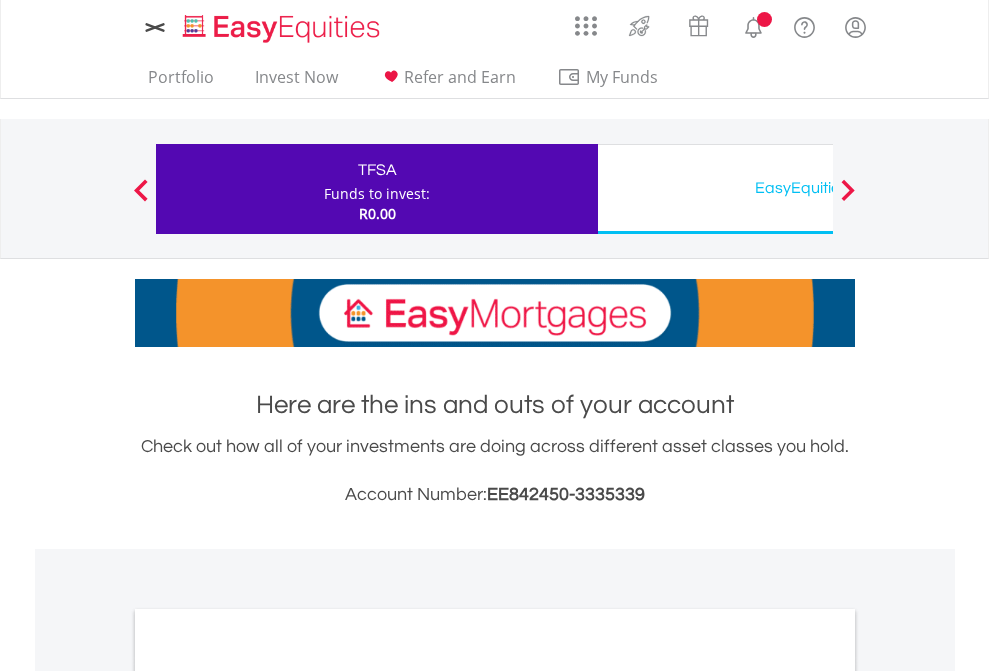 scroll, scrollTop: 0, scrollLeft: 0, axis: both 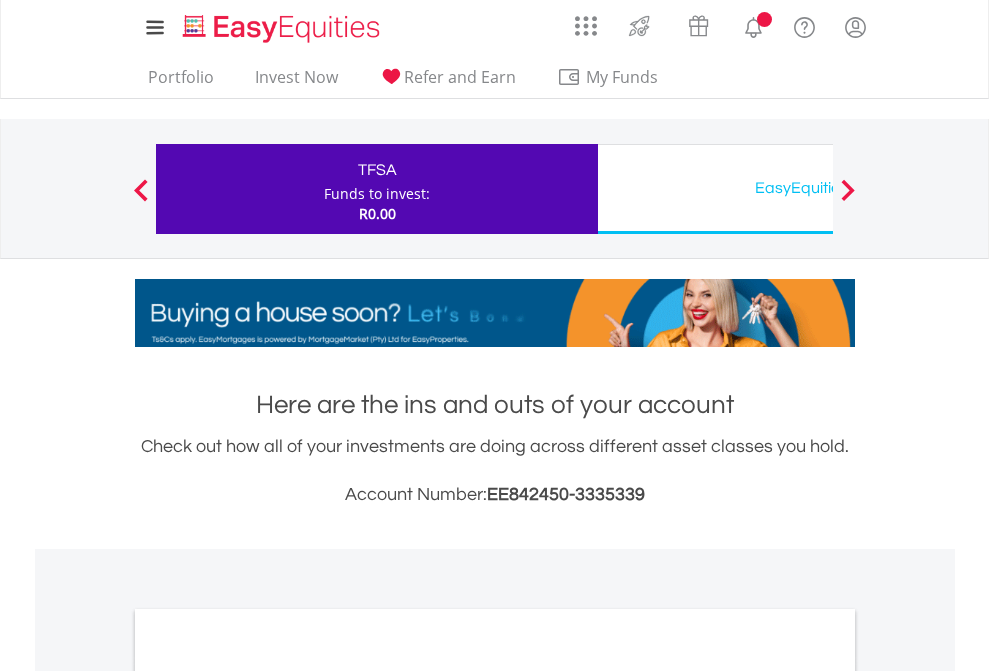 click on "All Holdings" at bounding box center (268, 1096) 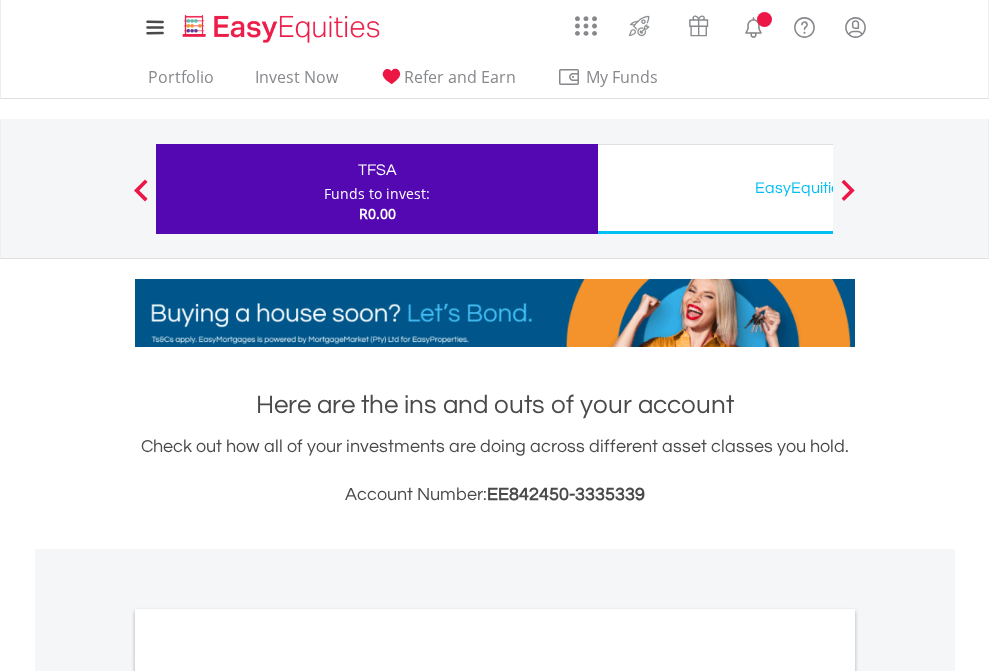 scroll, scrollTop: 1202, scrollLeft: 0, axis: vertical 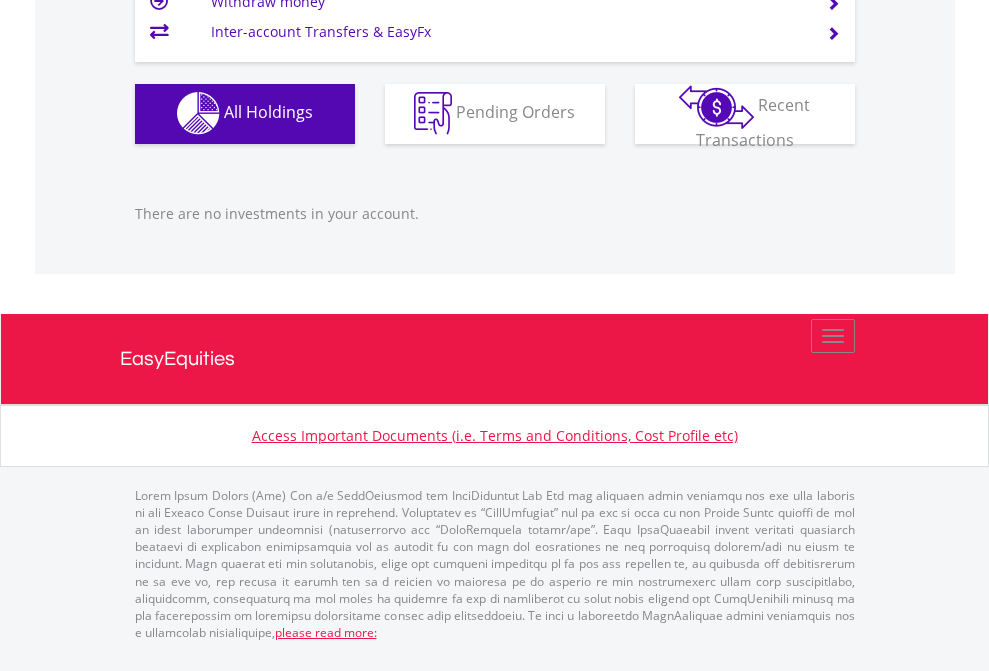 click on "EasyEquities USD" at bounding box center [818, -1142] 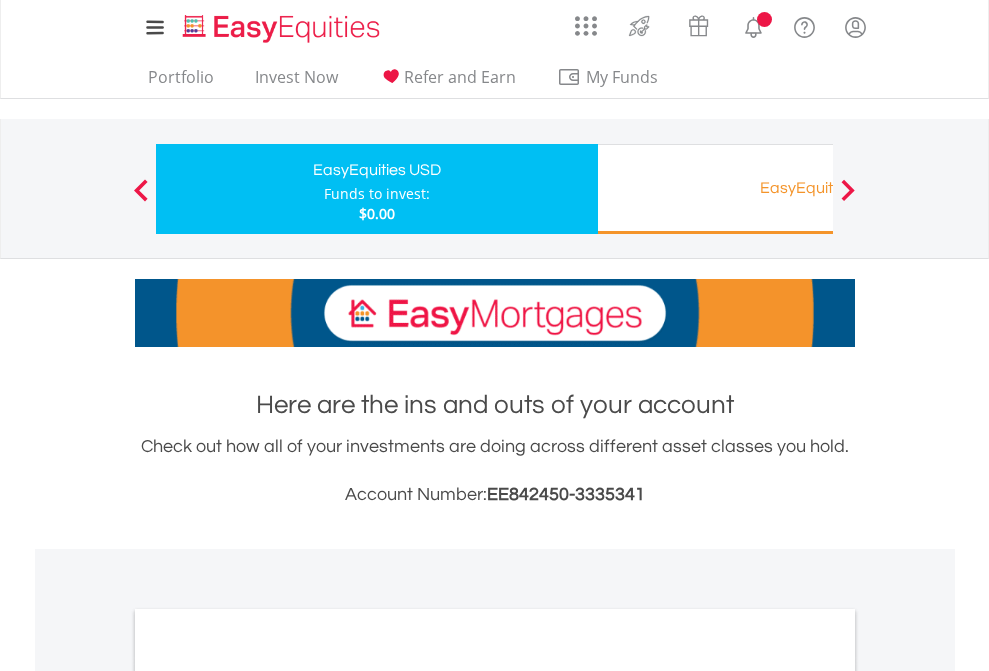 scroll, scrollTop: 1202, scrollLeft: 0, axis: vertical 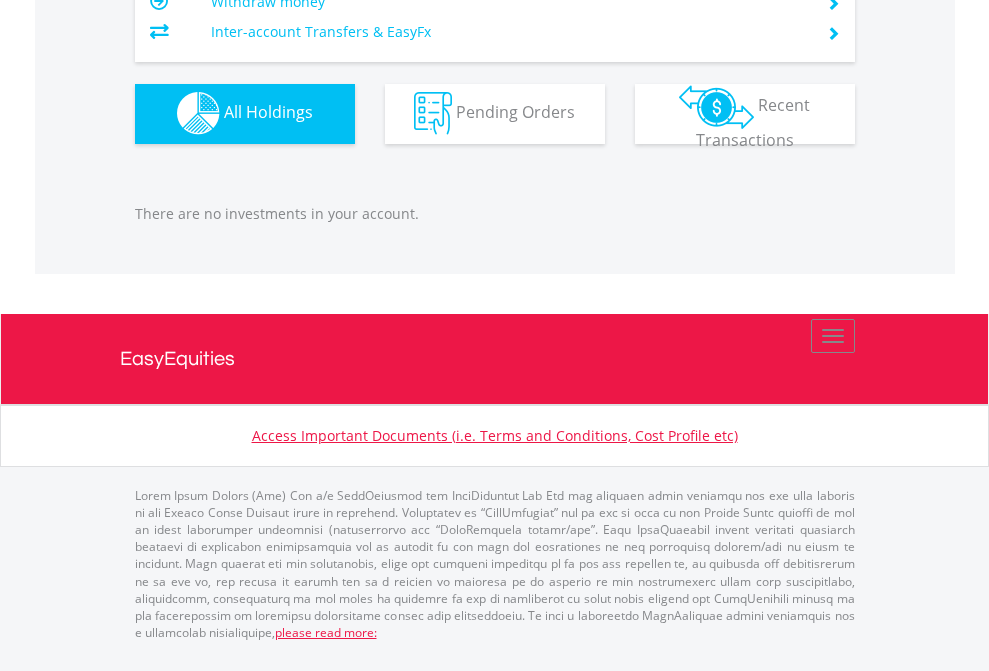 click on "EasyEquities RA" at bounding box center (818, -1142) 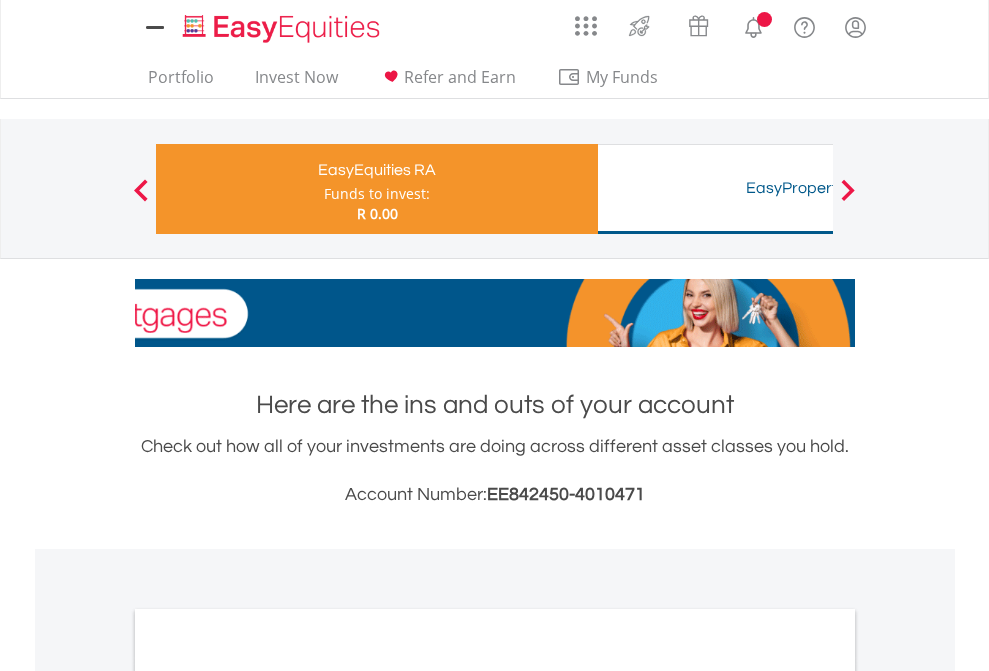 click on "All Holdings" at bounding box center (268, 1066) 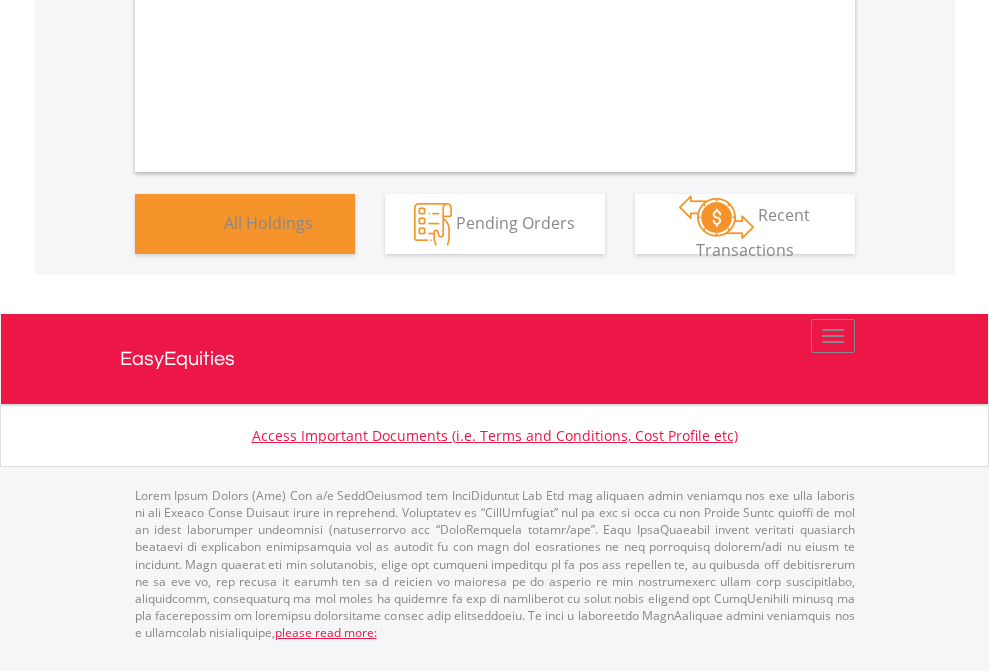 scroll, scrollTop: 1202, scrollLeft: 0, axis: vertical 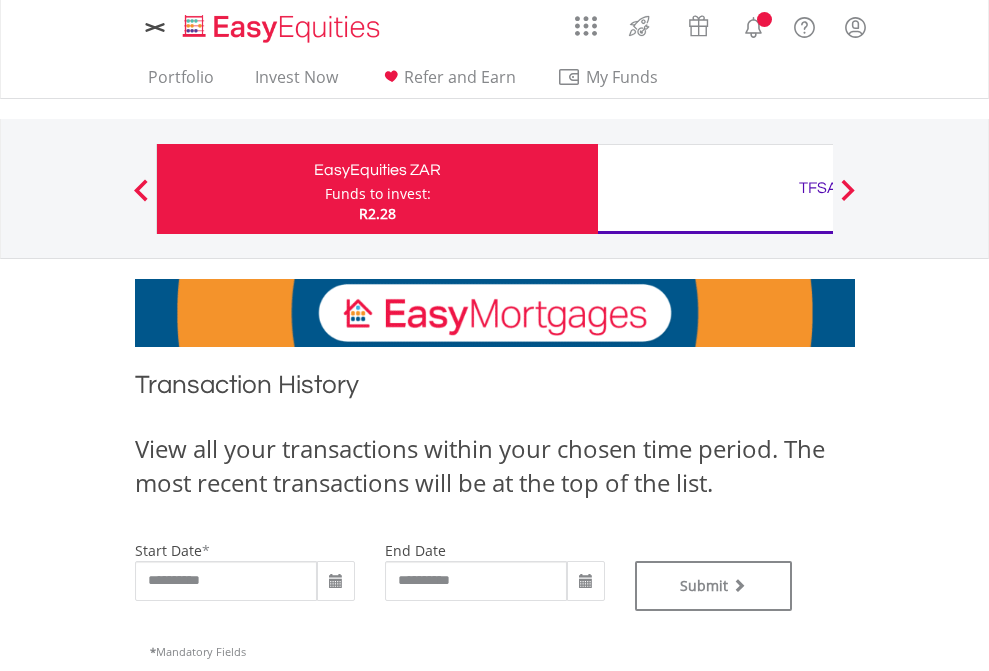 type on "**********" 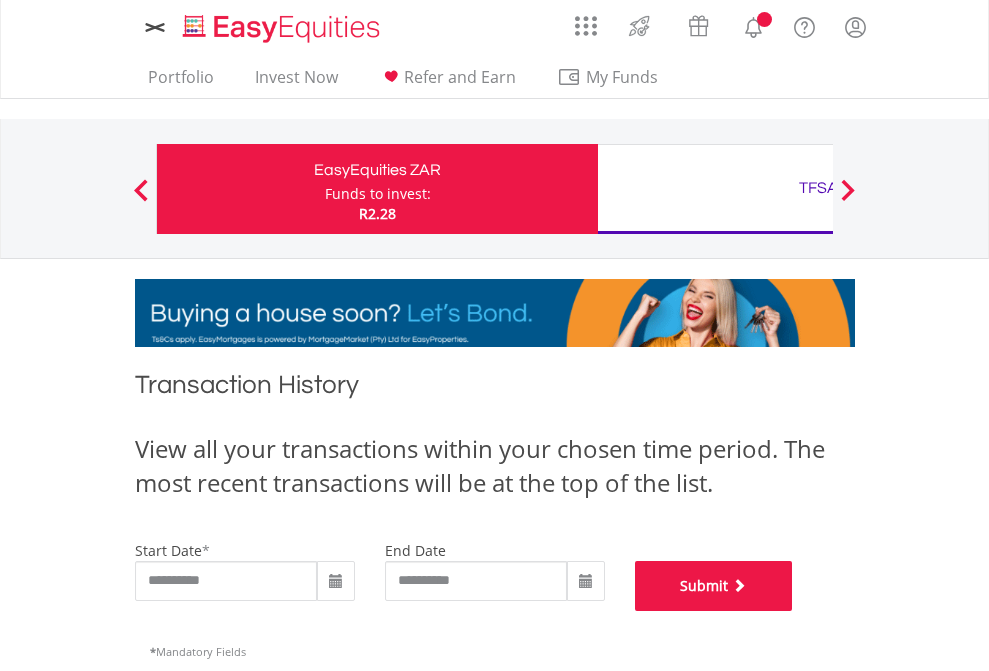 click on "Submit" at bounding box center (714, 586) 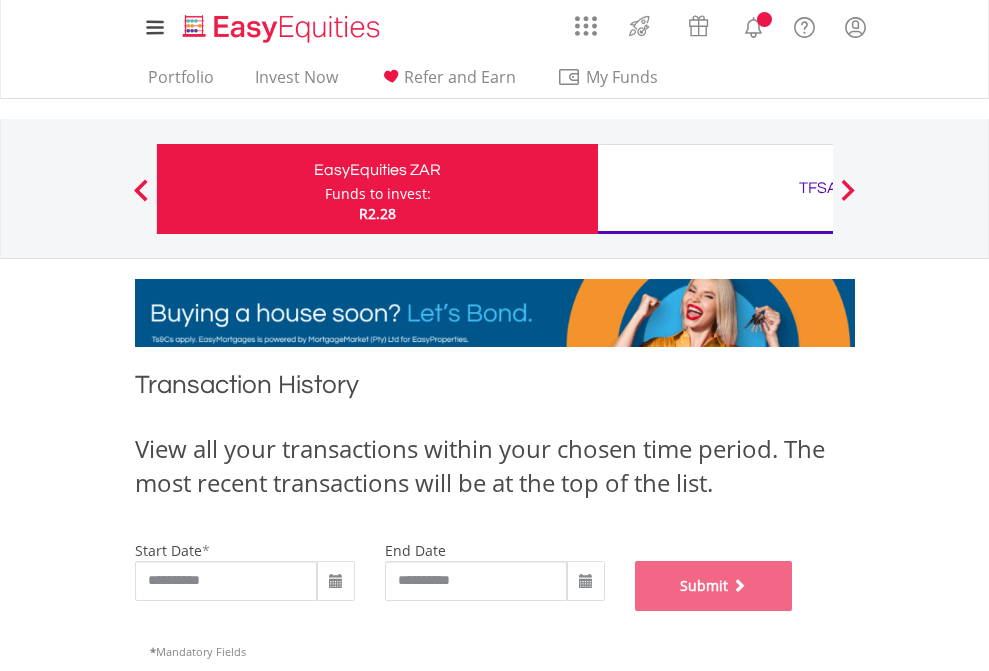 scroll, scrollTop: 811, scrollLeft: 0, axis: vertical 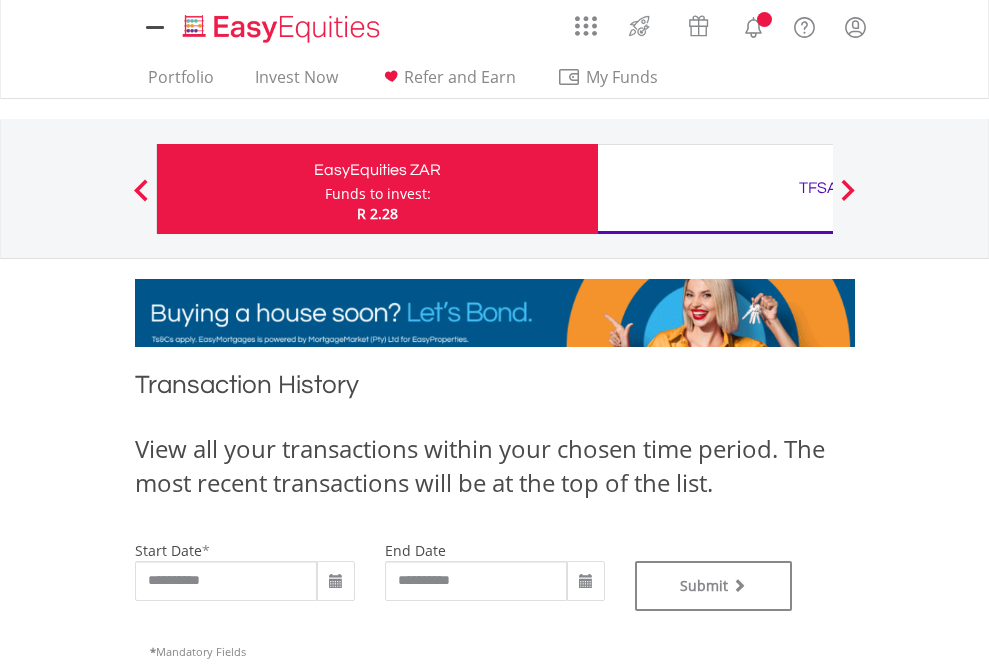 click on "TFSA" at bounding box center [818, 188] 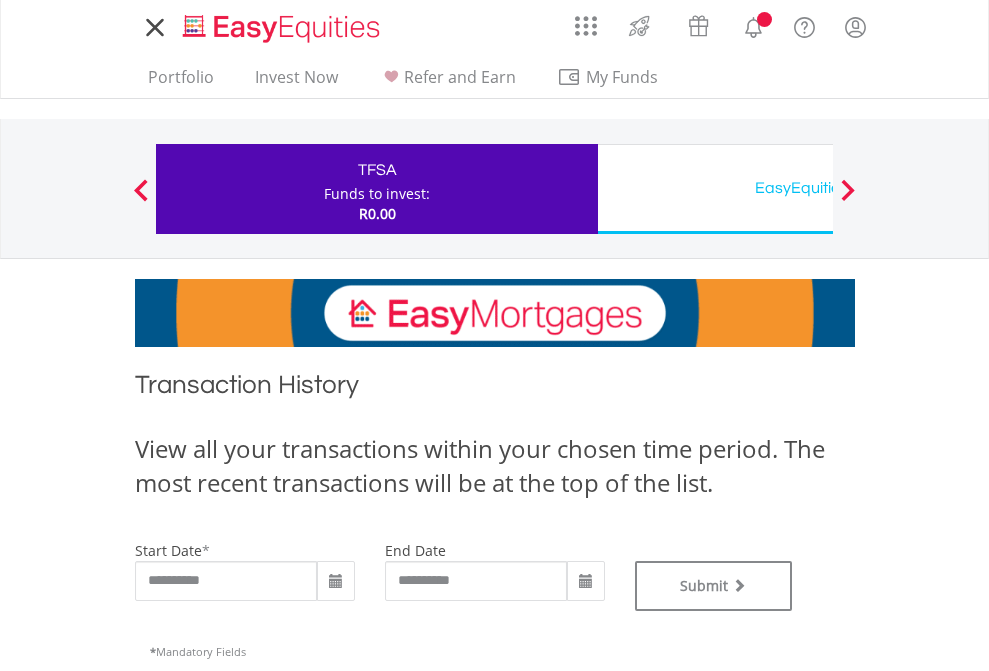 type on "**********" 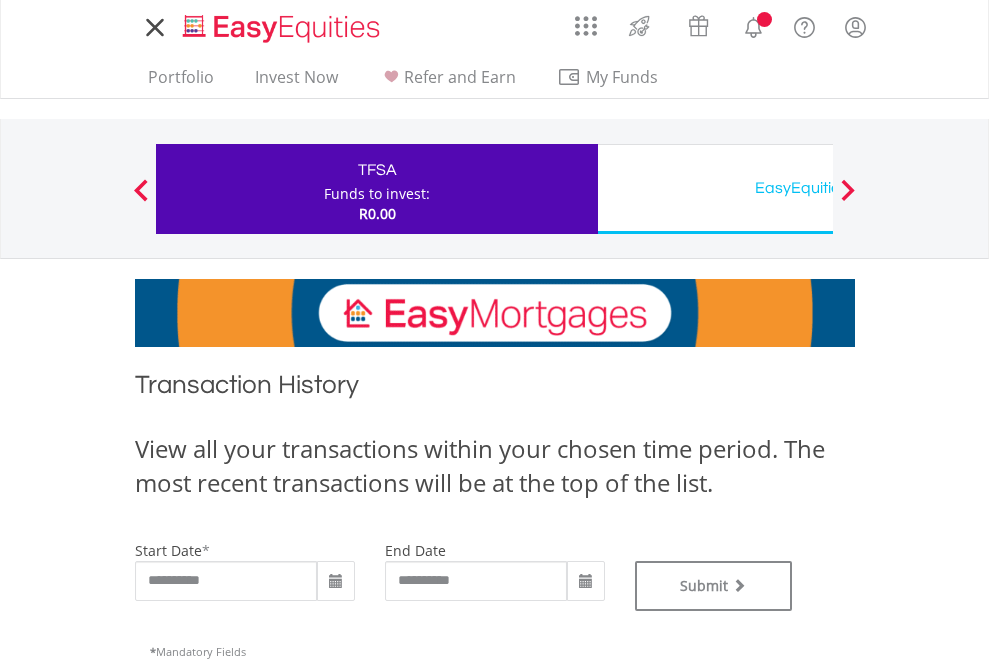 scroll, scrollTop: 0, scrollLeft: 0, axis: both 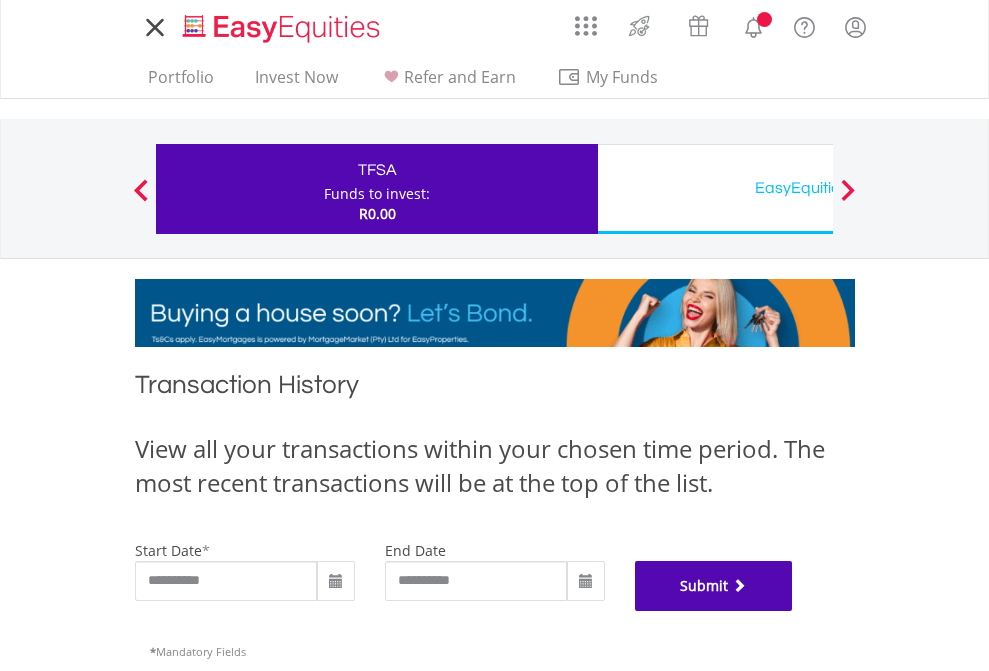 click on "Submit" at bounding box center (714, 586) 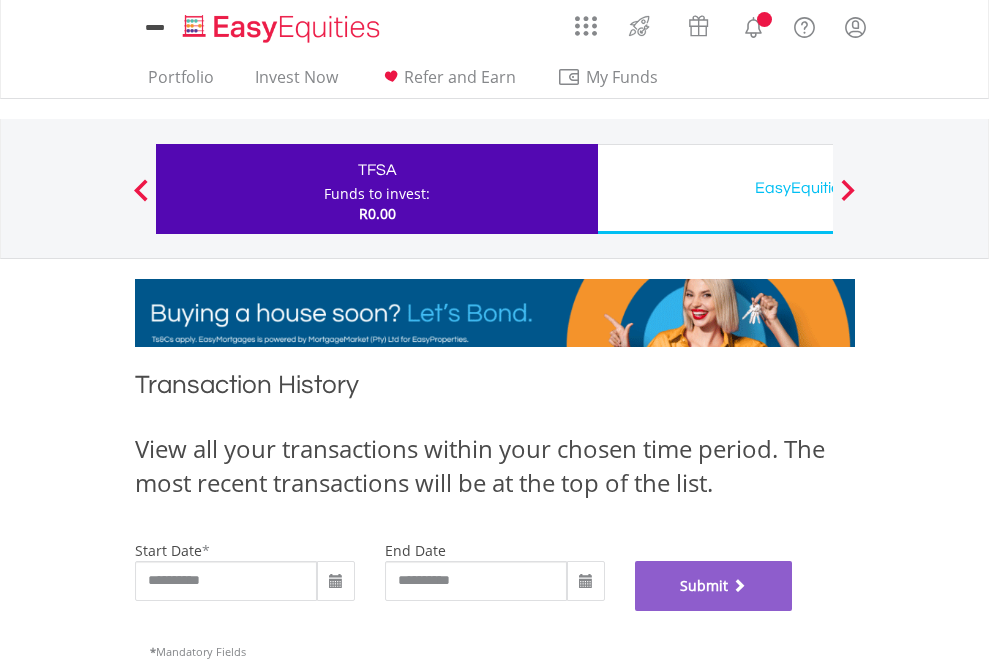 scroll, scrollTop: 811, scrollLeft: 0, axis: vertical 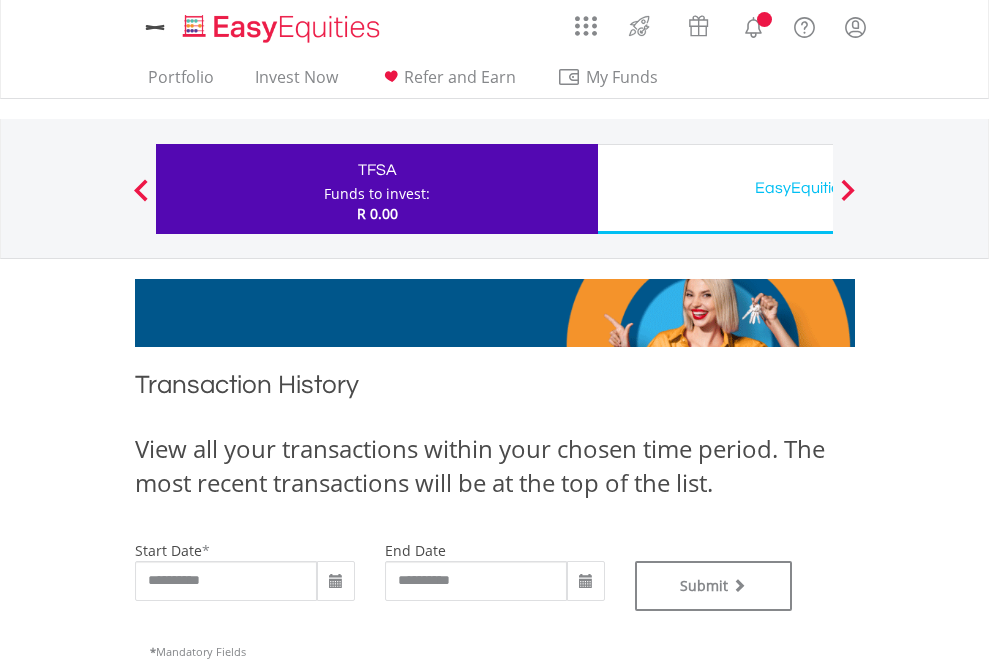 click on "EasyEquities USD" at bounding box center [818, 188] 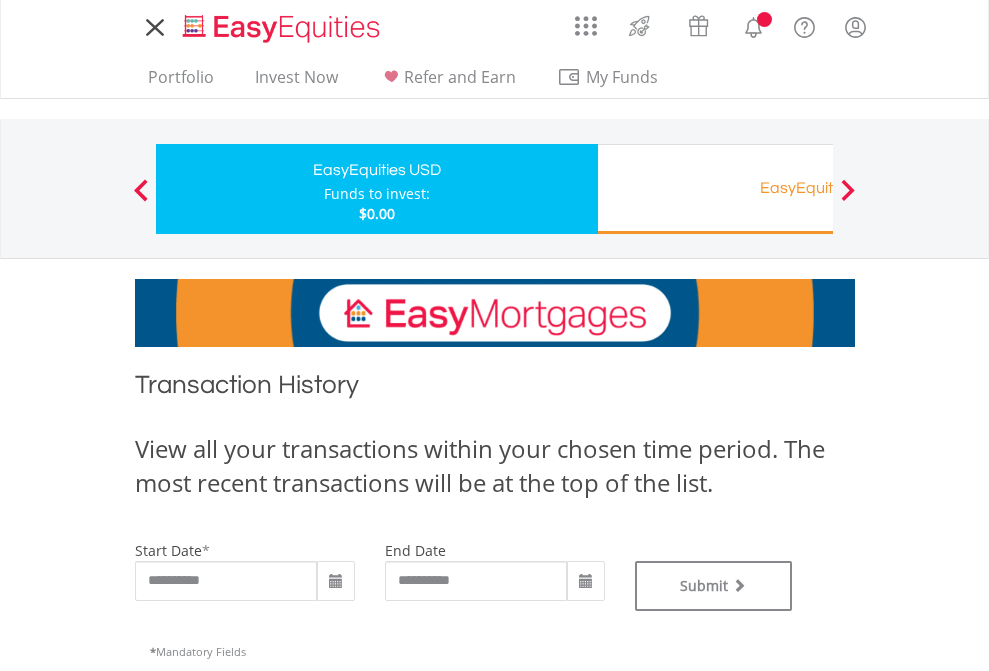 scroll, scrollTop: 0, scrollLeft: 0, axis: both 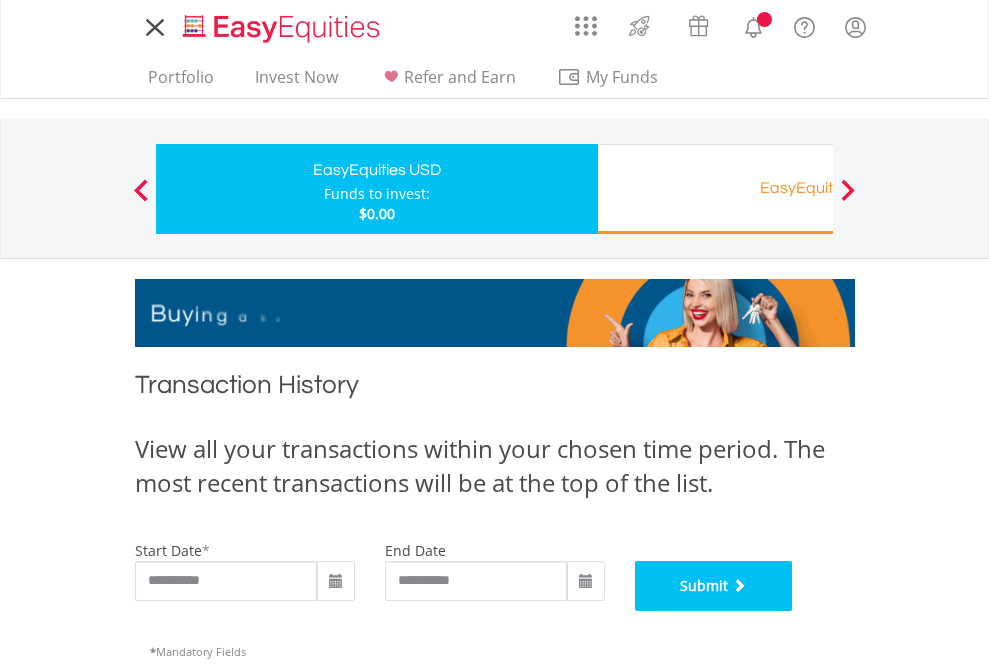 click on "Submit" at bounding box center [714, 586] 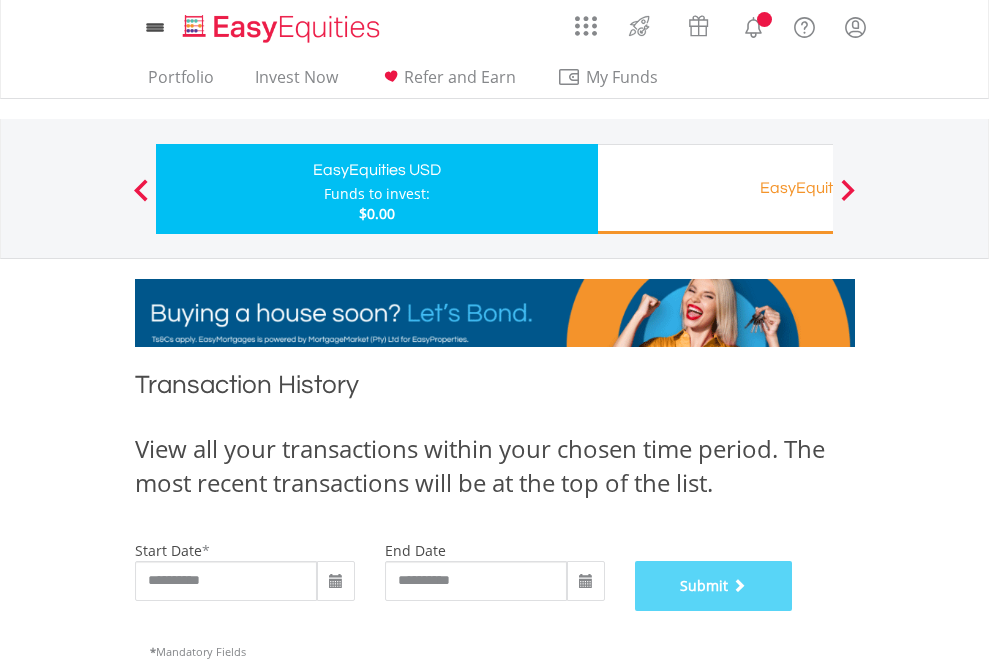 scroll, scrollTop: 811, scrollLeft: 0, axis: vertical 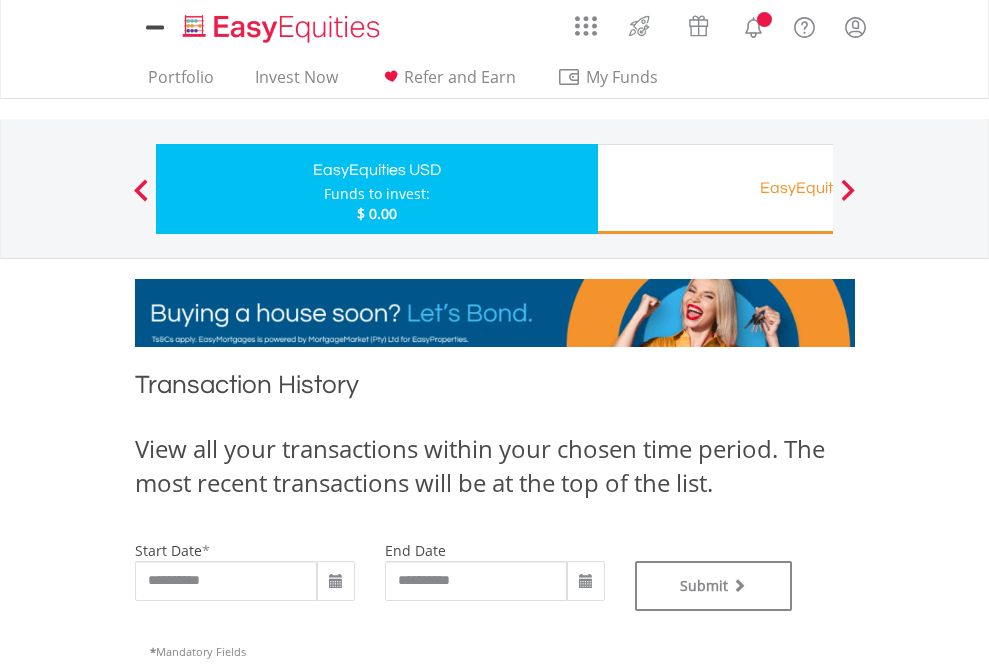 click on "EasyEquities RA" at bounding box center (818, 188) 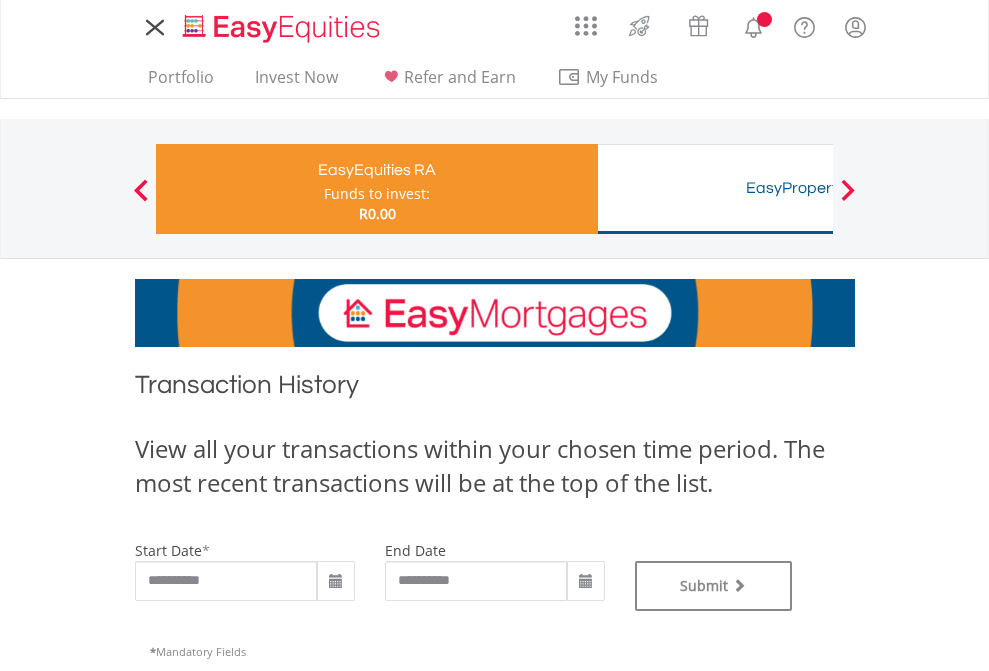 scroll, scrollTop: 0, scrollLeft: 0, axis: both 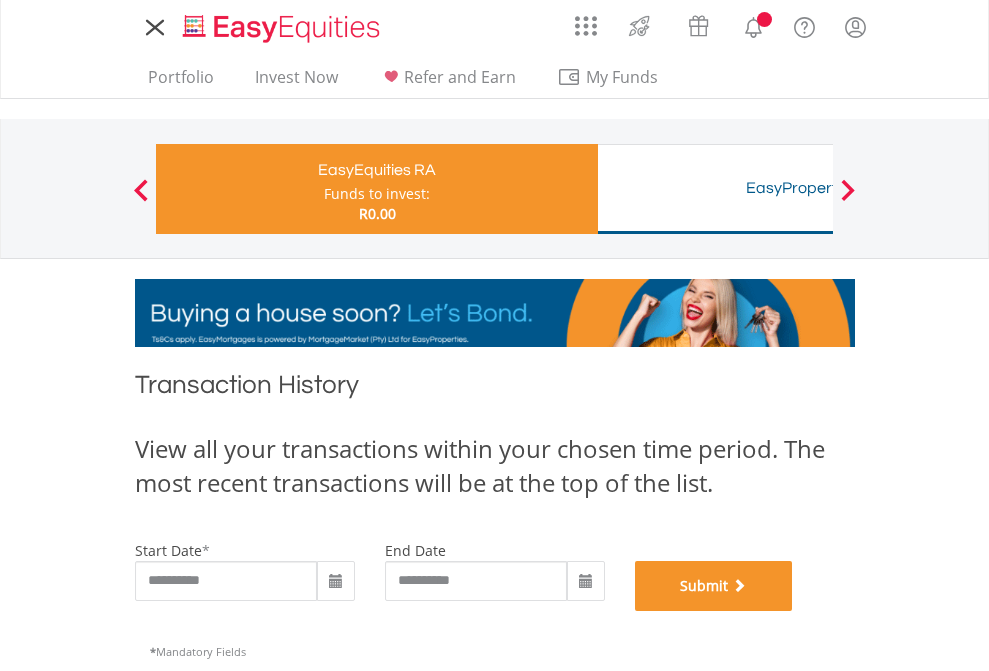 click on "Submit" at bounding box center [714, 586] 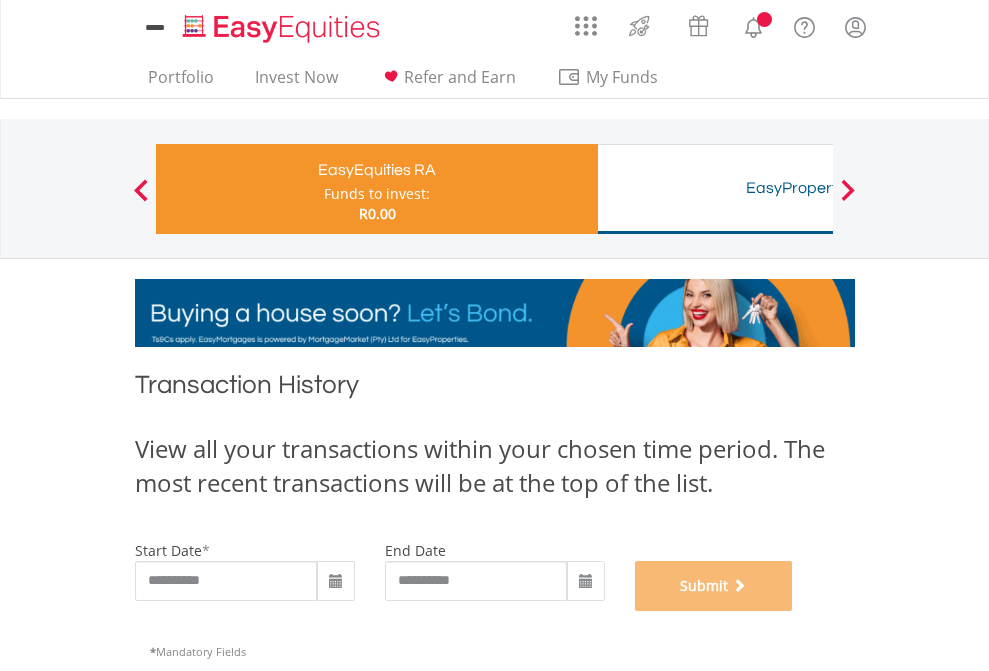 scroll, scrollTop: 811, scrollLeft: 0, axis: vertical 